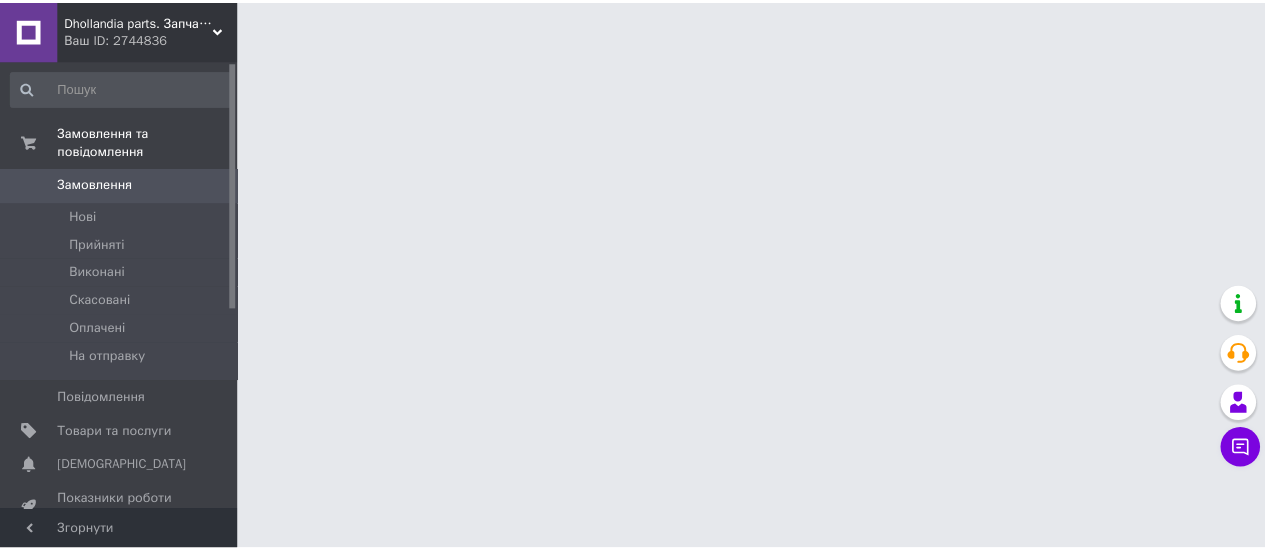 scroll, scrollTop: 0, scrollLeft: 0, axis: both 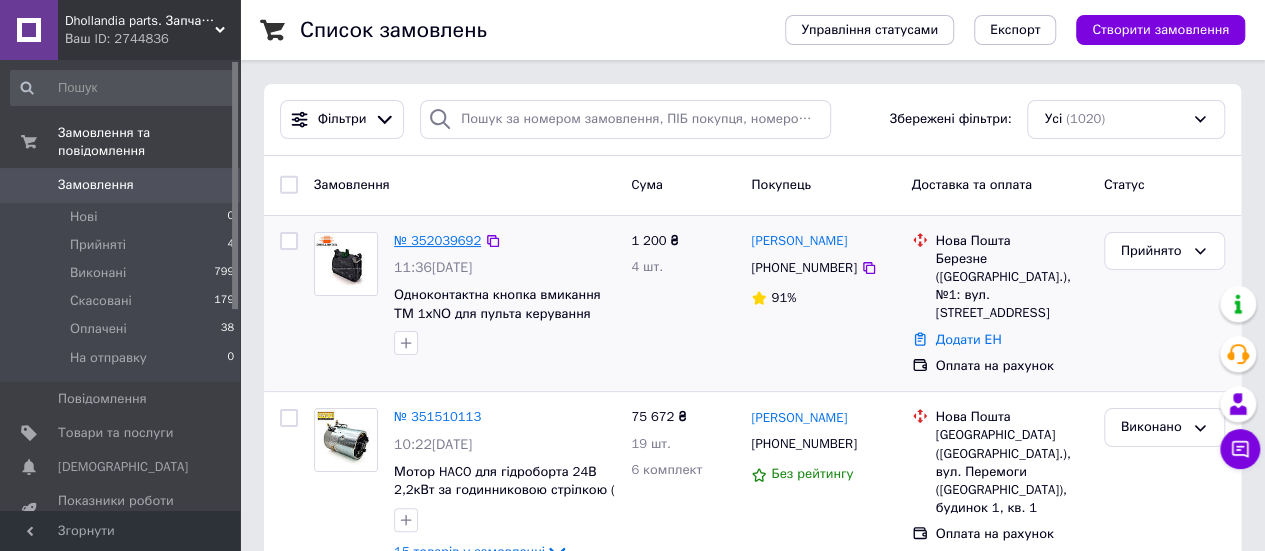 click on "№ 352039692" at bounding box center (437, 240) 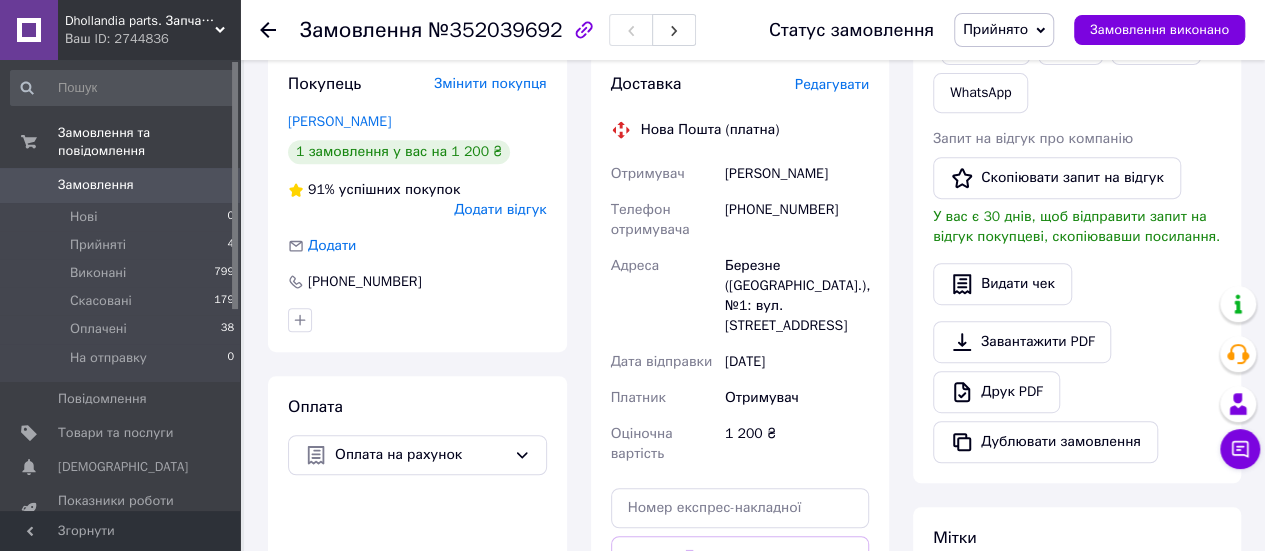 scroll, scrollTop: 400, scrollLeft: 0, axis: vertical 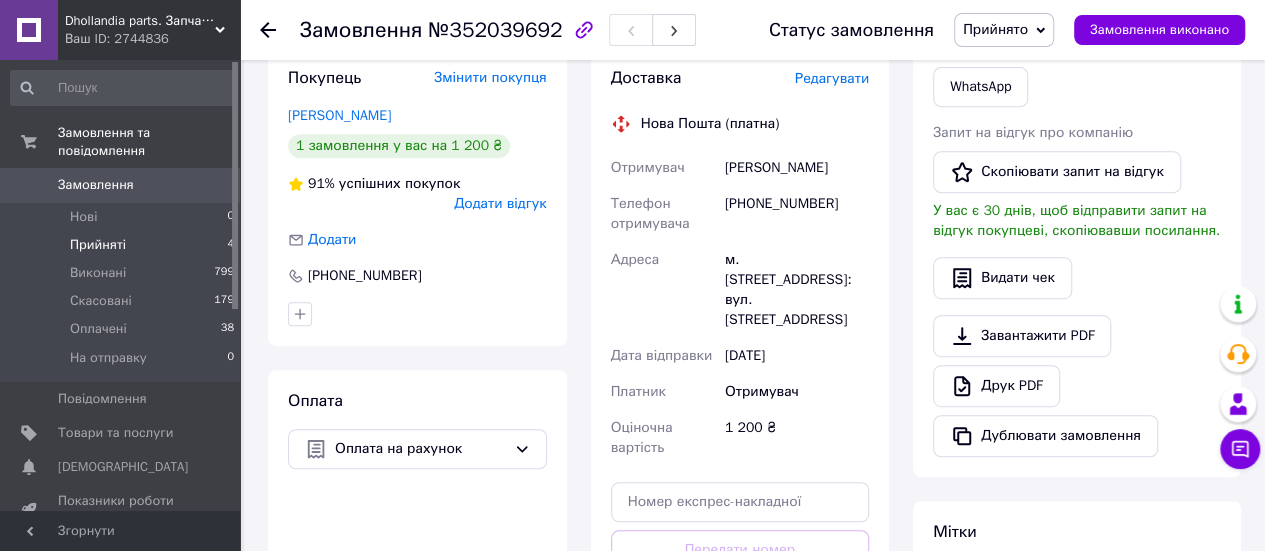 click on "Прийняті" at bounding box center [98, 245] 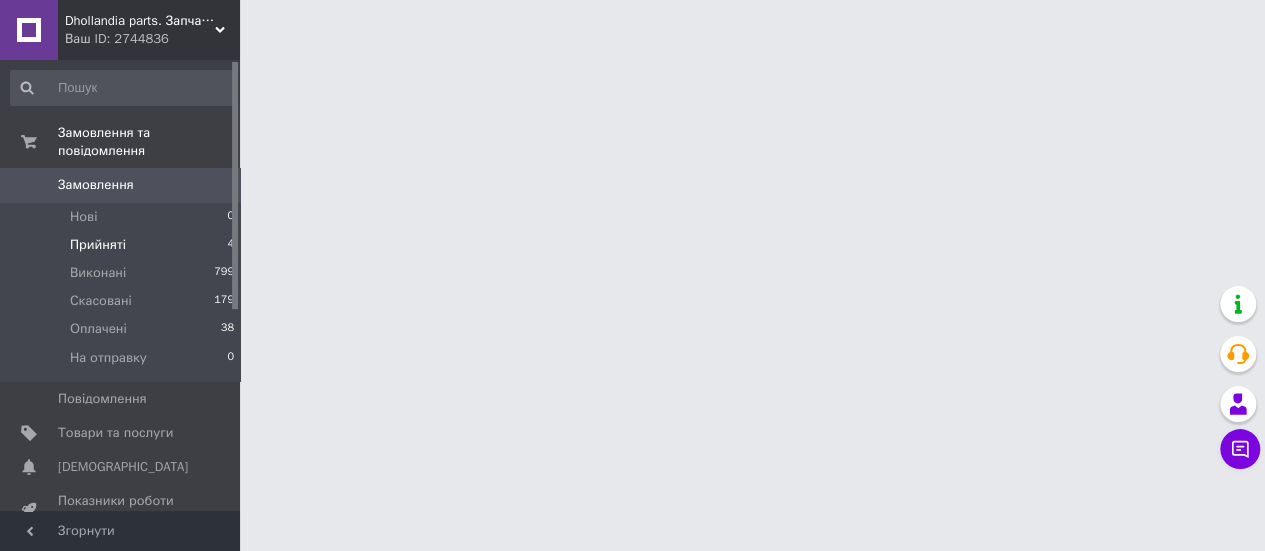 scroll, scrollTop: 0, scrollLeft: 0, axis: both 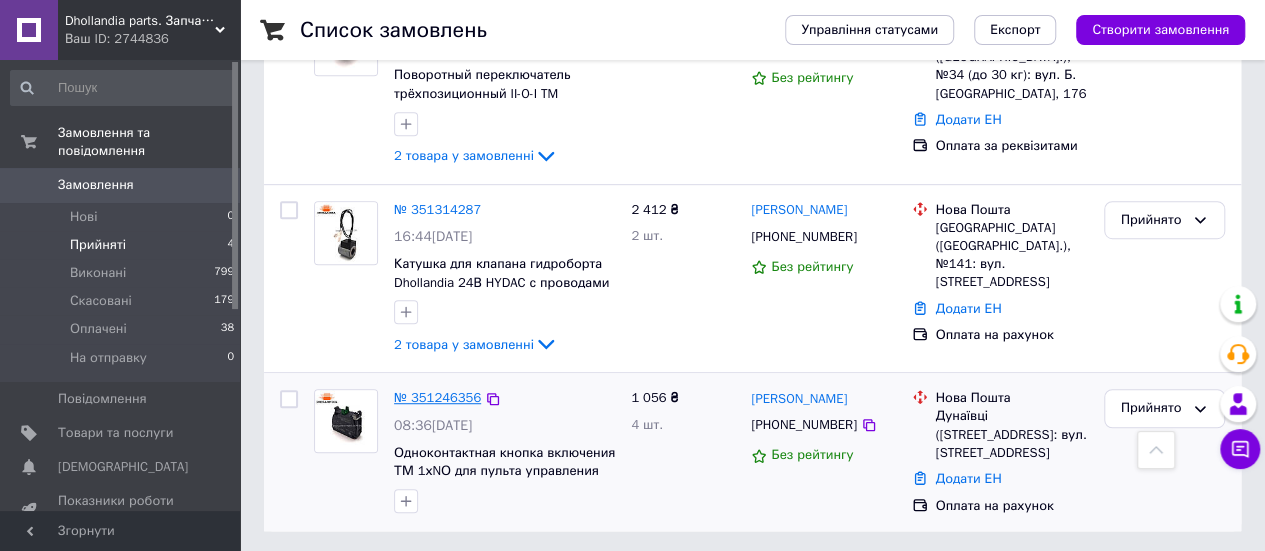 click on "№ 351246356" at bounding box center [437, 397] 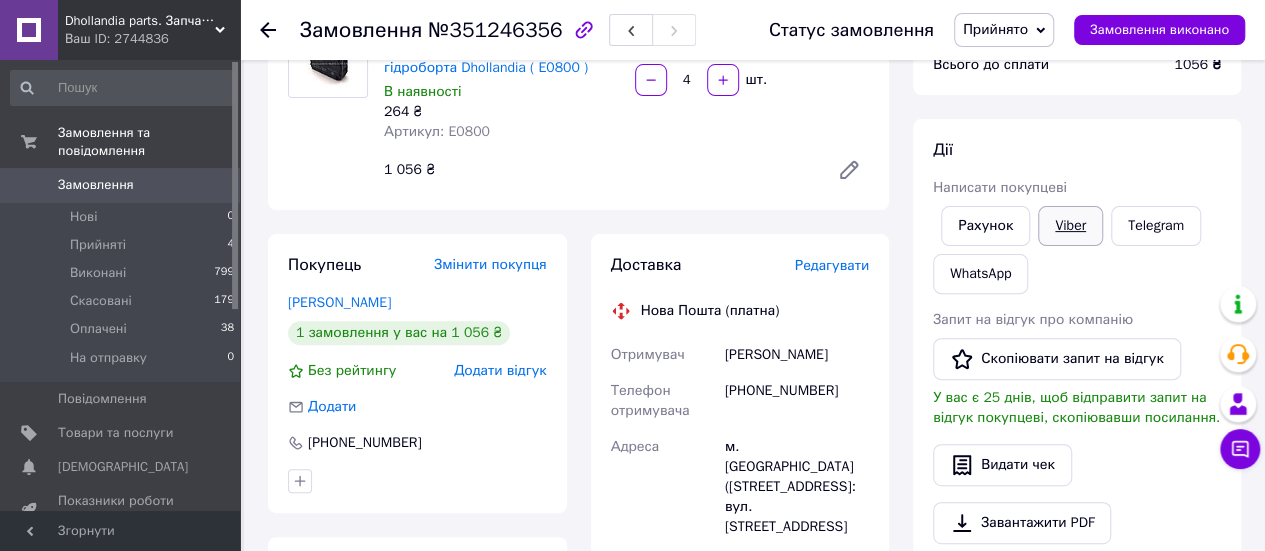 scroll, scrollTop: 200, scrollLeft: 0, axis: vertical 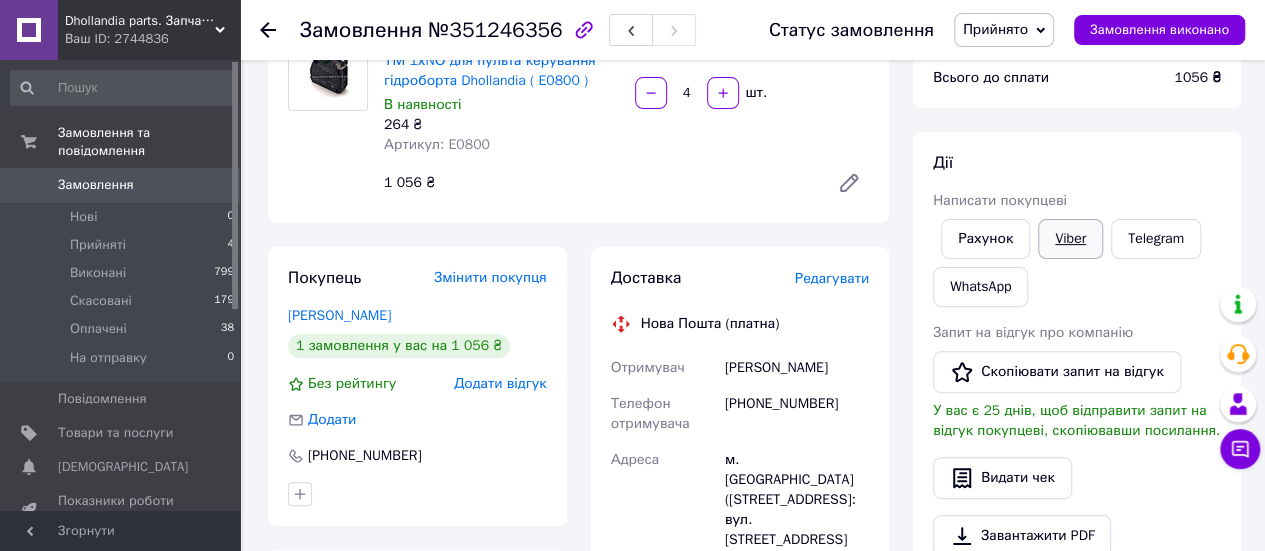 click on "Viber" at bounding box center (1070, 239) 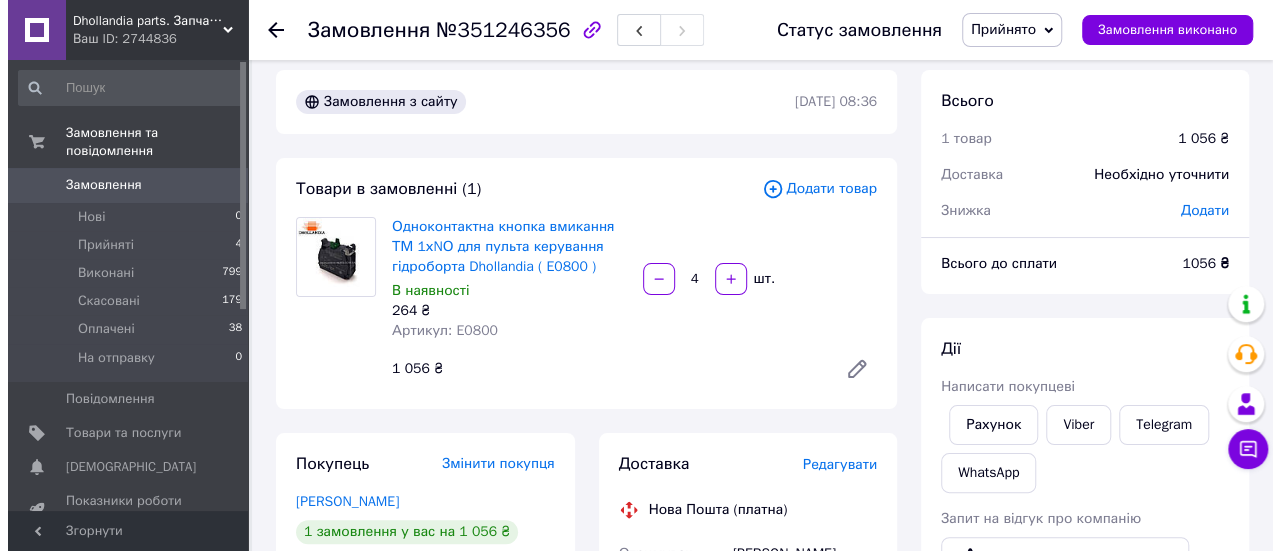scroll, scrollTop: 0, scrollLeft: 0, axis: both 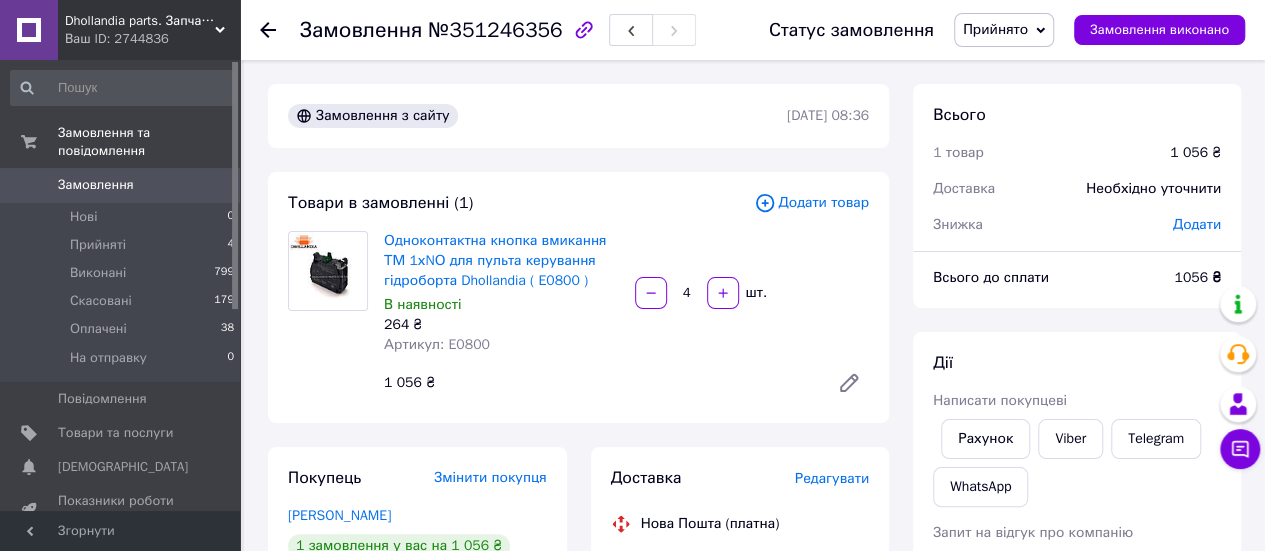 click on "Прийнято" at bounding box center [995, 29] 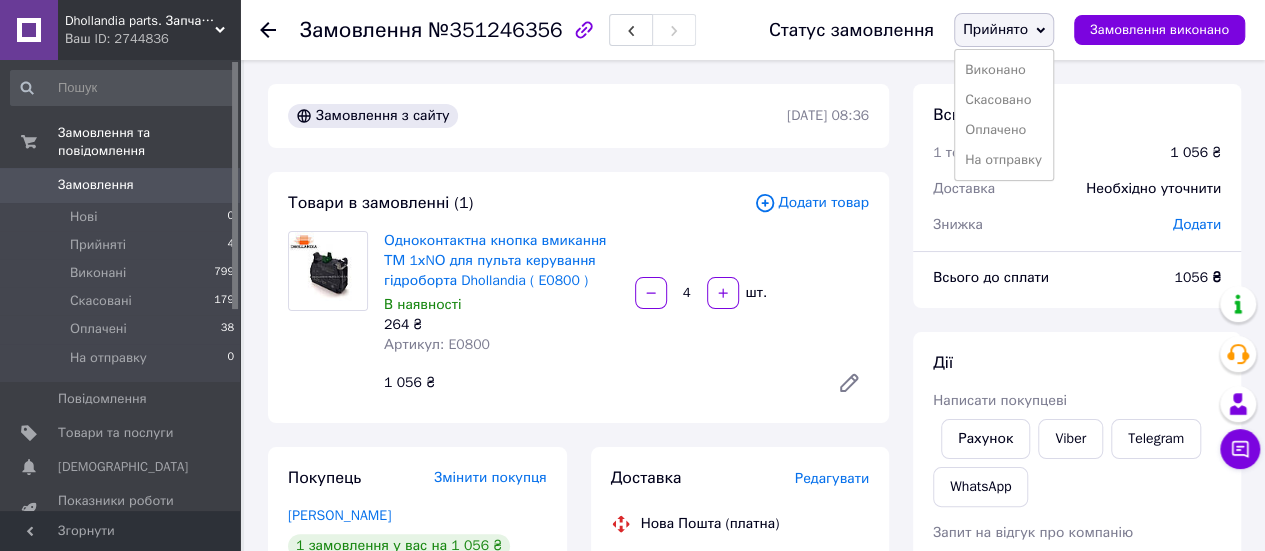 drag, startPoint x: 1008, startPoint y: 101, endPoint x: 967, endPoint y: 152, distance: 65.43699 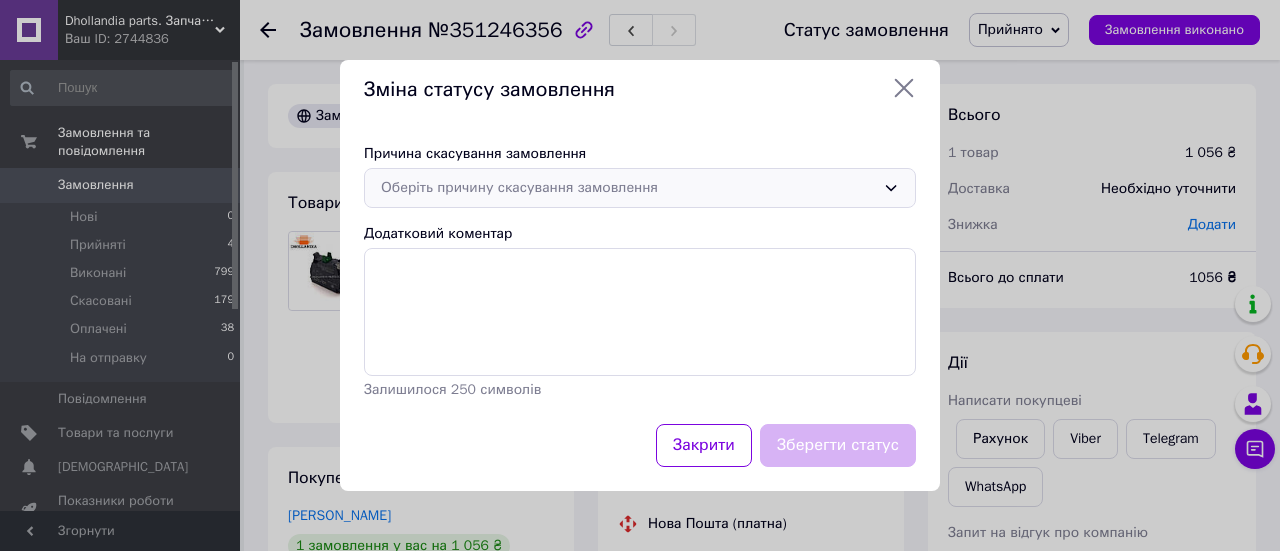 click on "Оберіть причину скасування замовлення" at bounding box center (628, 188) 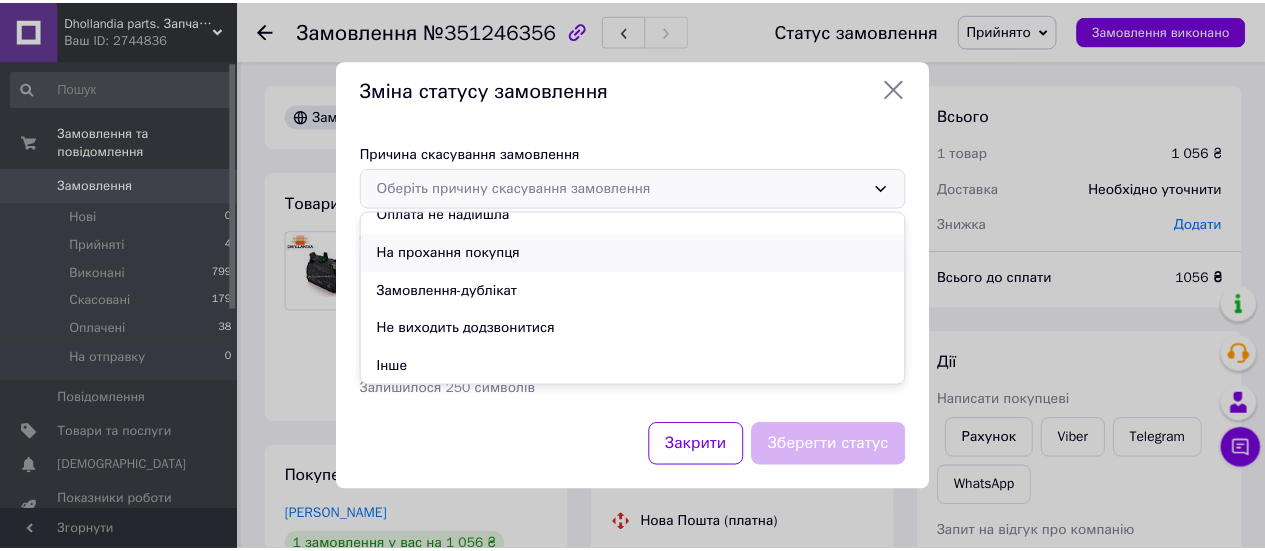 scroll, scrollTop: 93, scrollLeft: 0, axis: vertical 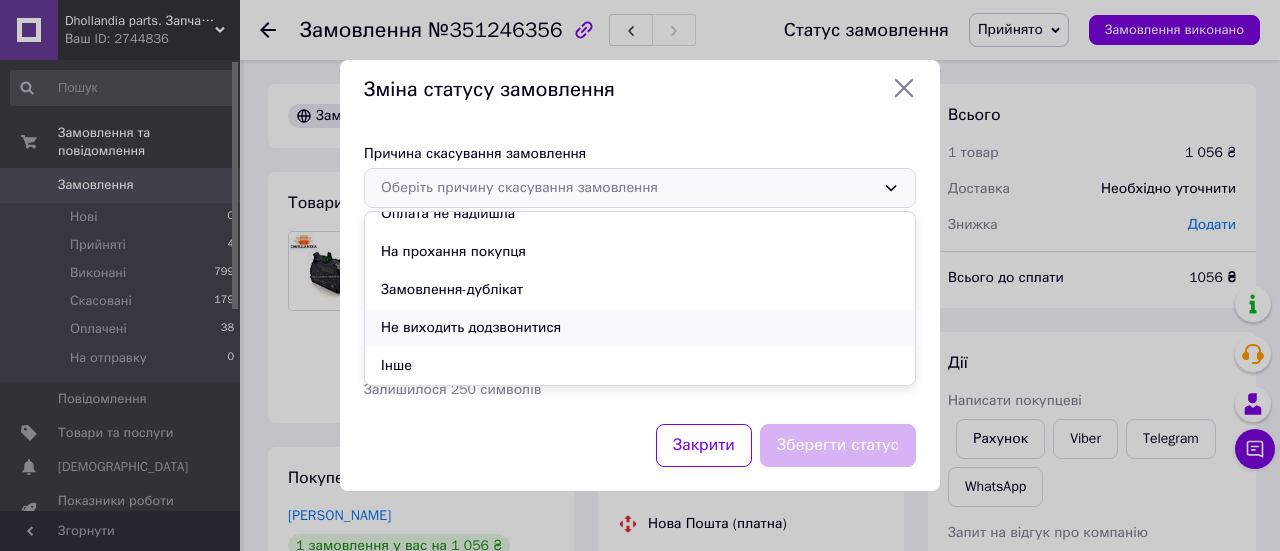 click on "Не виходить додзвонитися" at bounding box center (640, 328) 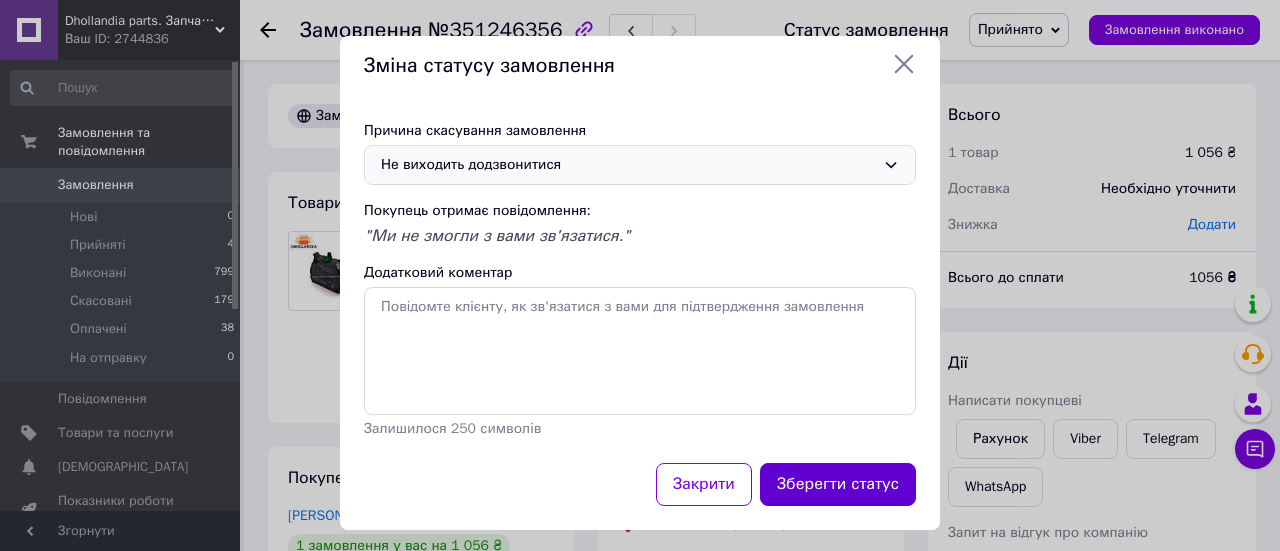 click on "Зберегти статус" at bounding box center (838, 484) 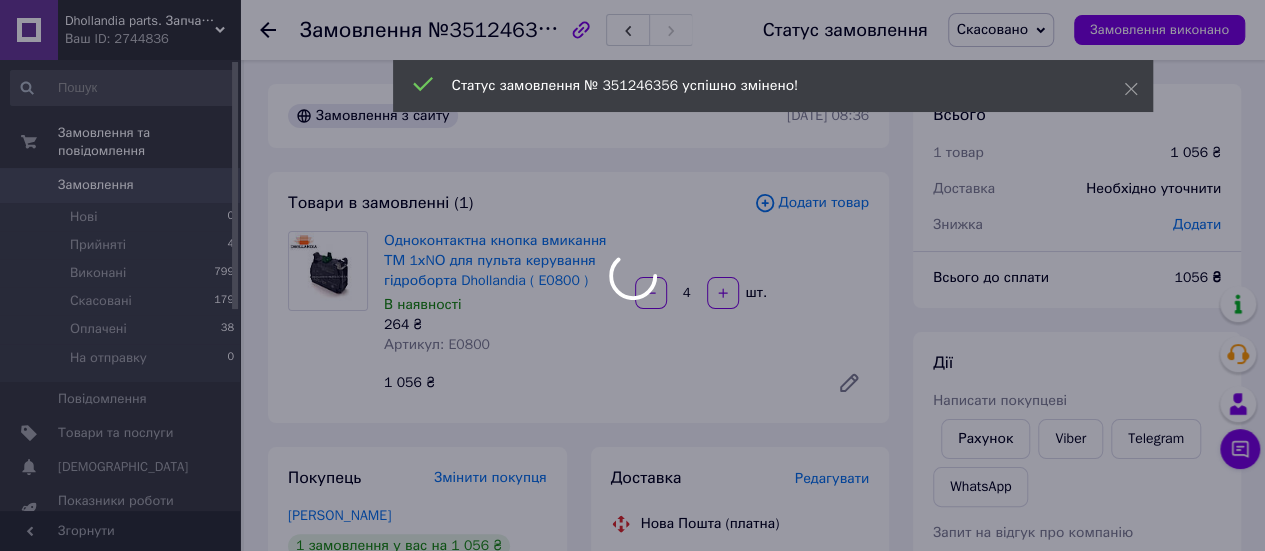 click at bounding box center (632, 275) 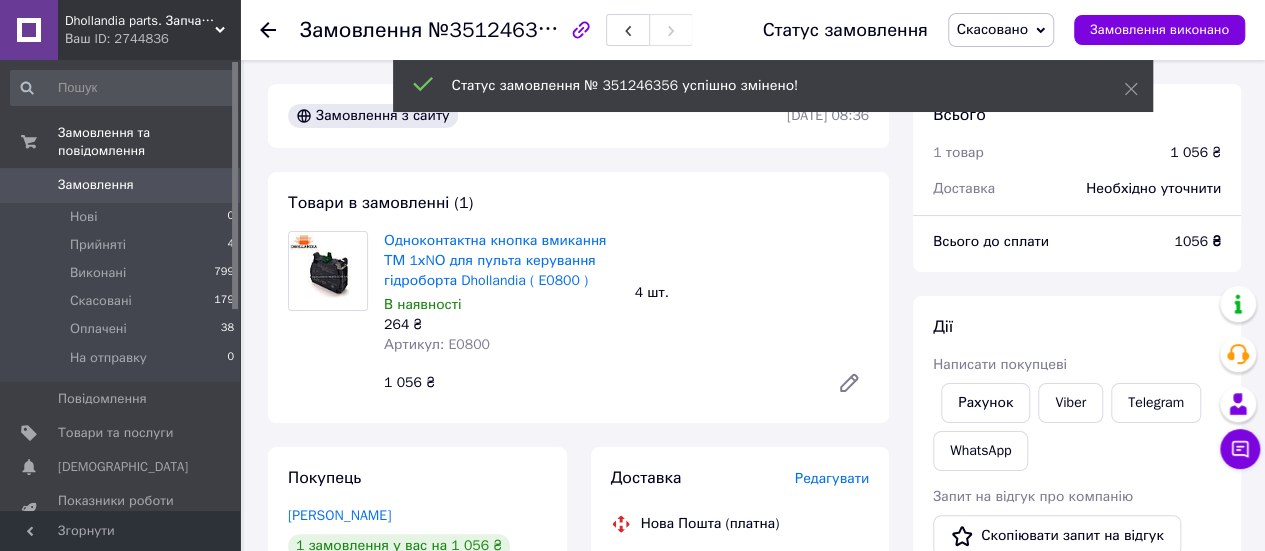 click on "Прийняті" at bounding box center [98, 245] 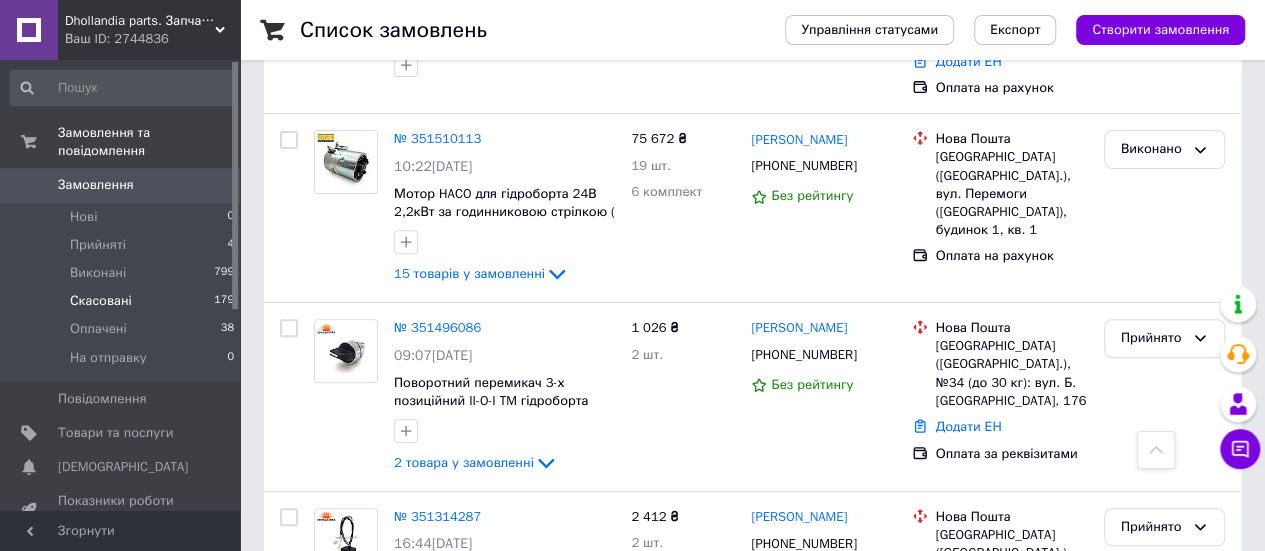 scroll, scrollTop: 0, scrollLeft: 0, axis: both 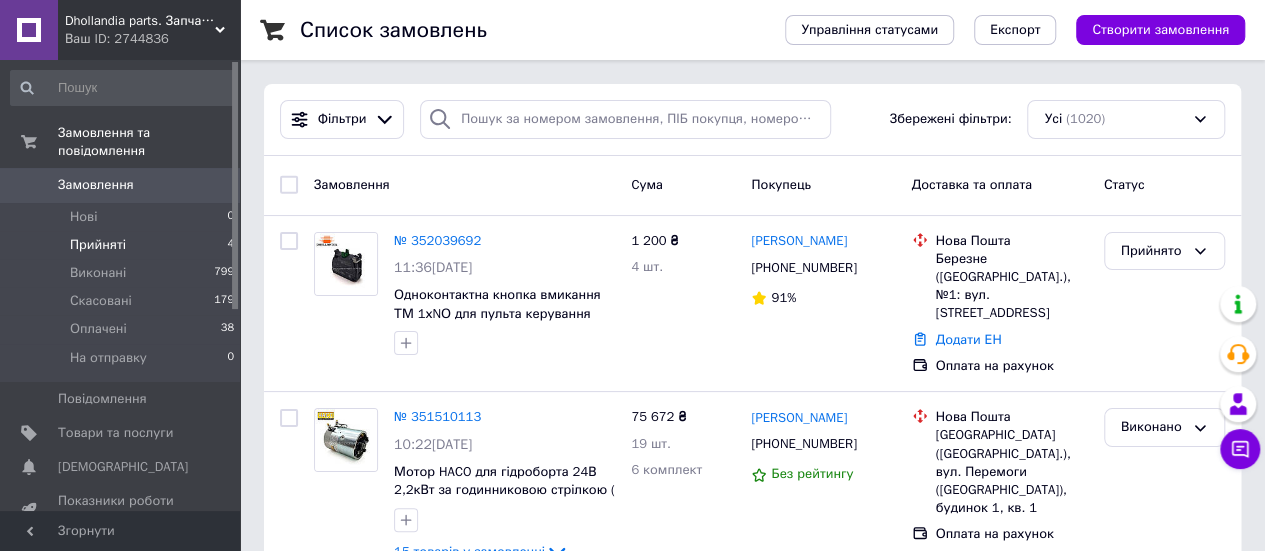 click on "Прийняті" at bounding box center [98, 245] 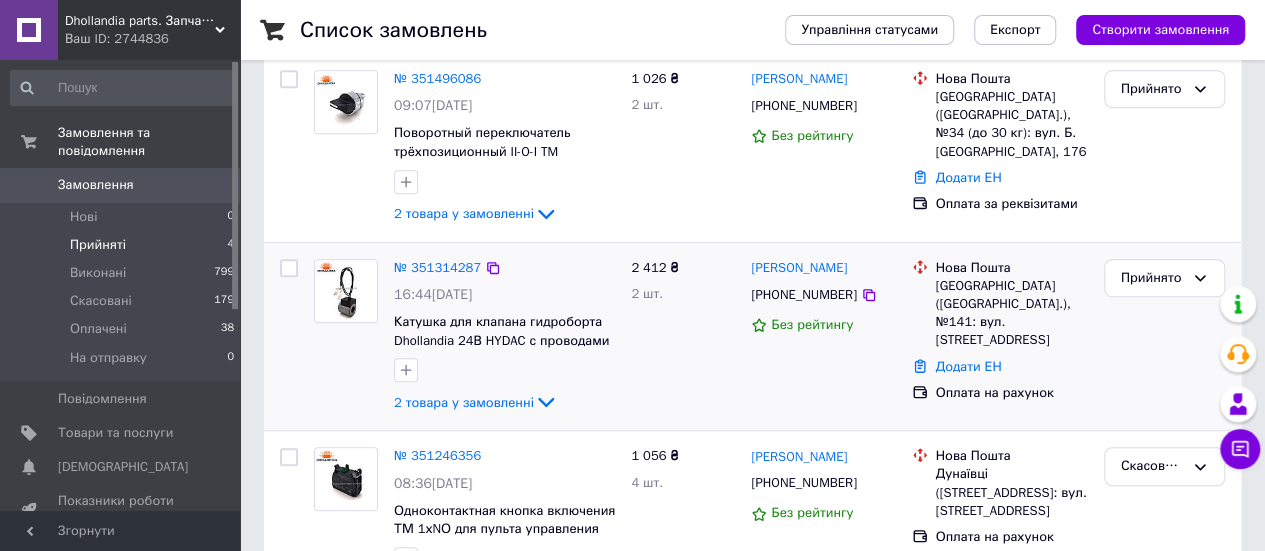 scroll, scrollTop: 449, scrollLeft: 0, axis: vertical 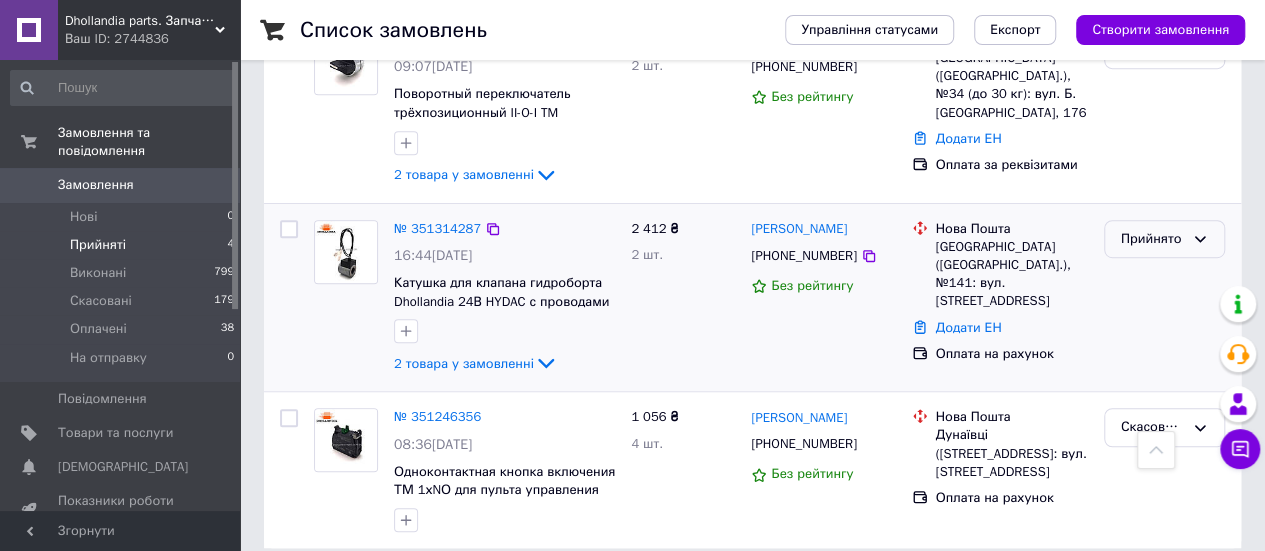 click on "Прийнято" at bounding box center (1152, 239) 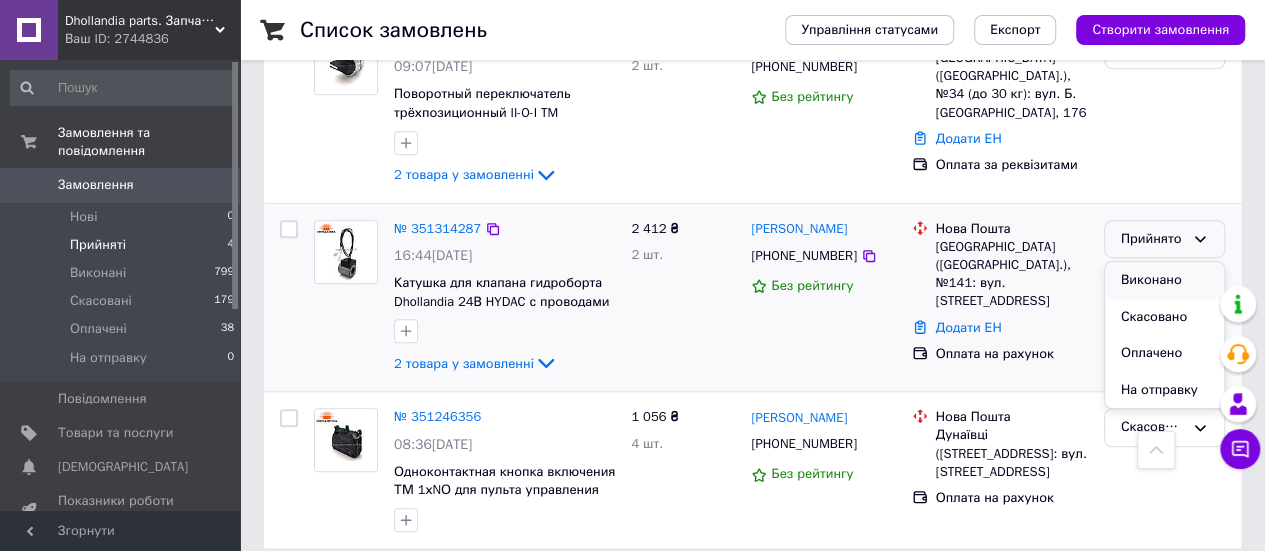 click on "Виконано" at bounding box center [1164, 280] 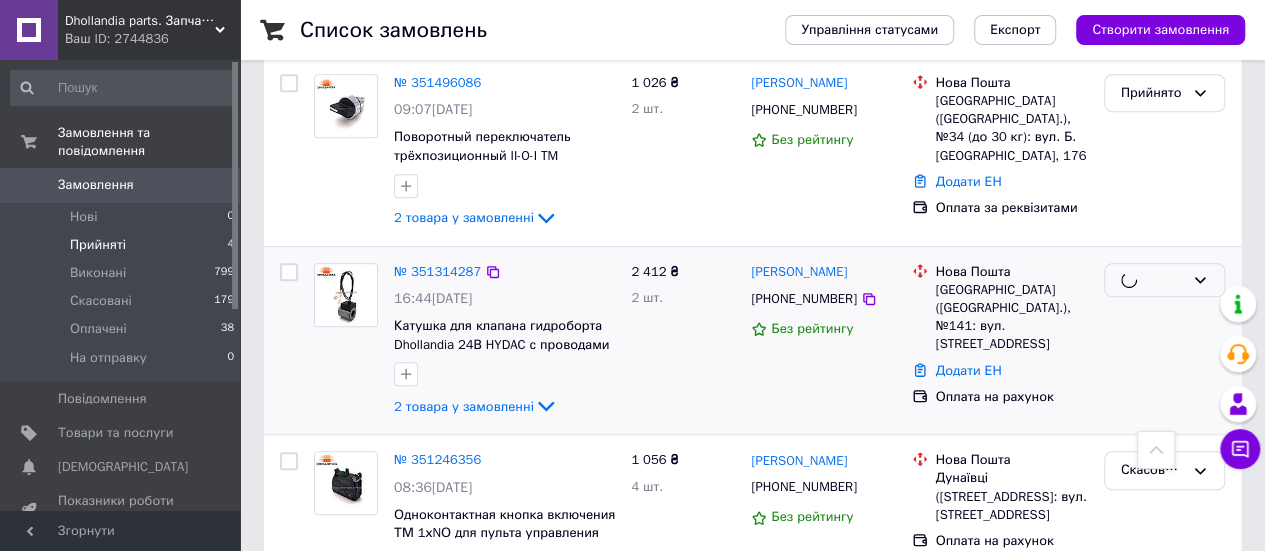 scroll, scrollTop: 249, scrollLeft: 0, axis: vertical 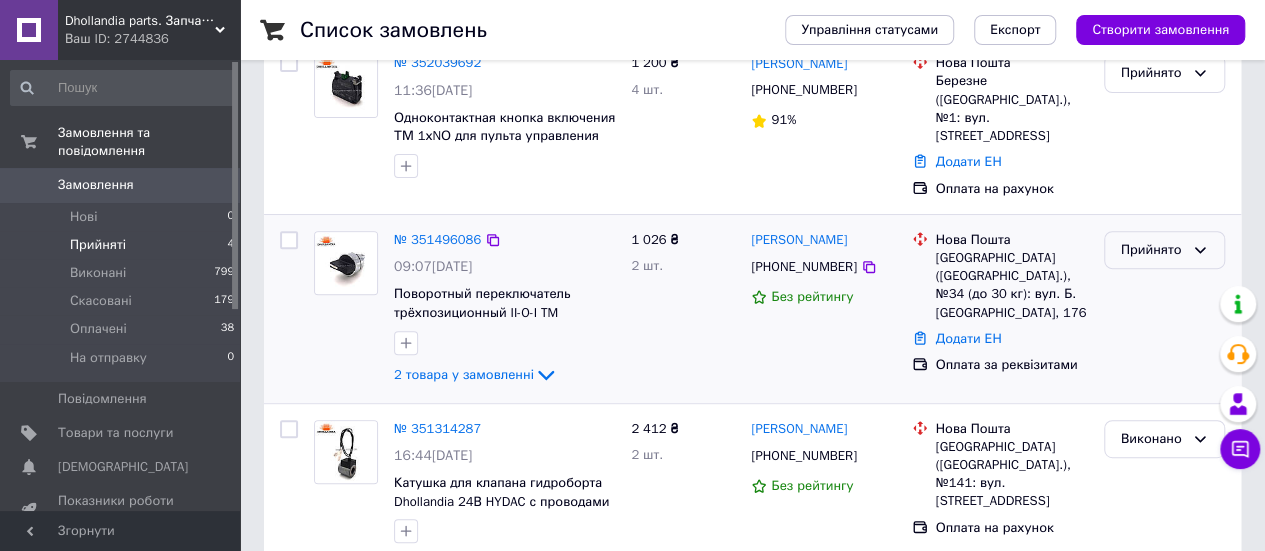 click on "Прийнято" at bounding box center [1152, 250] 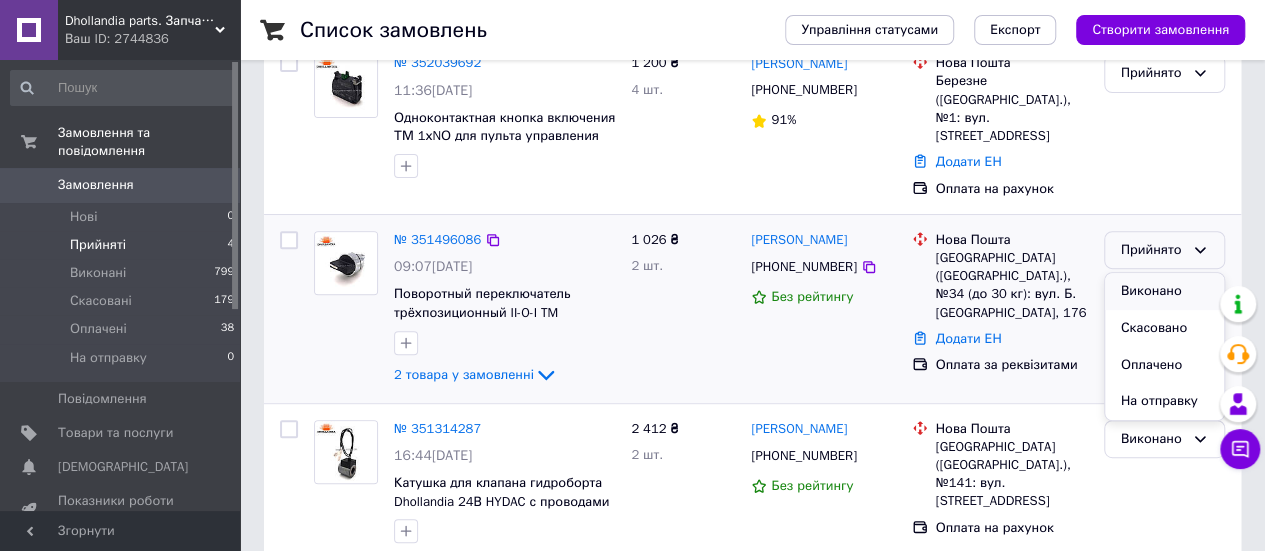 click on "Виконано" at bounding box center [1164, 291] 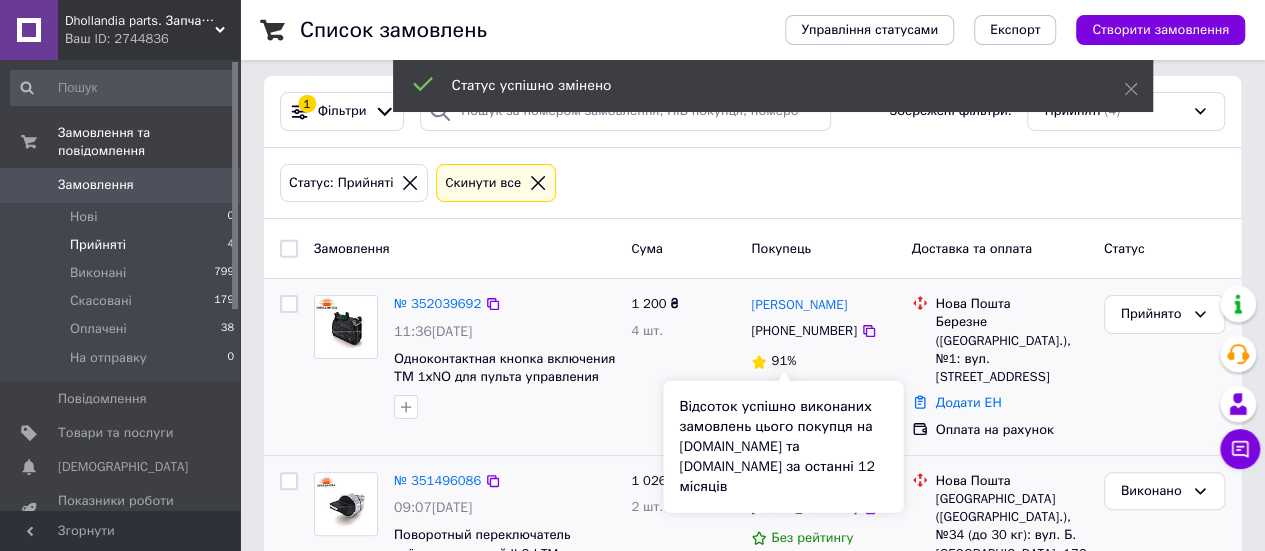 scroll, scrollTop: 0, scrollLeft: 0, axis: both 